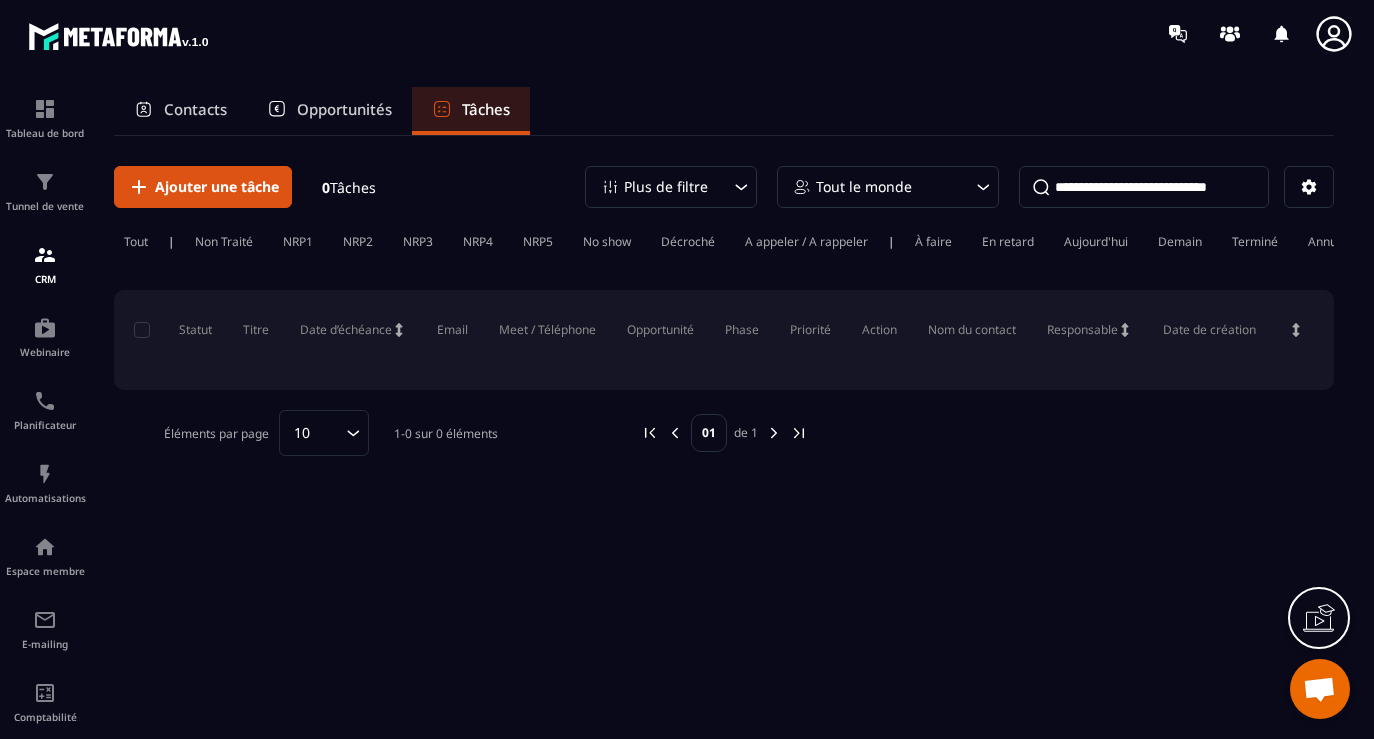 scroll, scrollTop: 0, scrollLeft: 0, axis: both 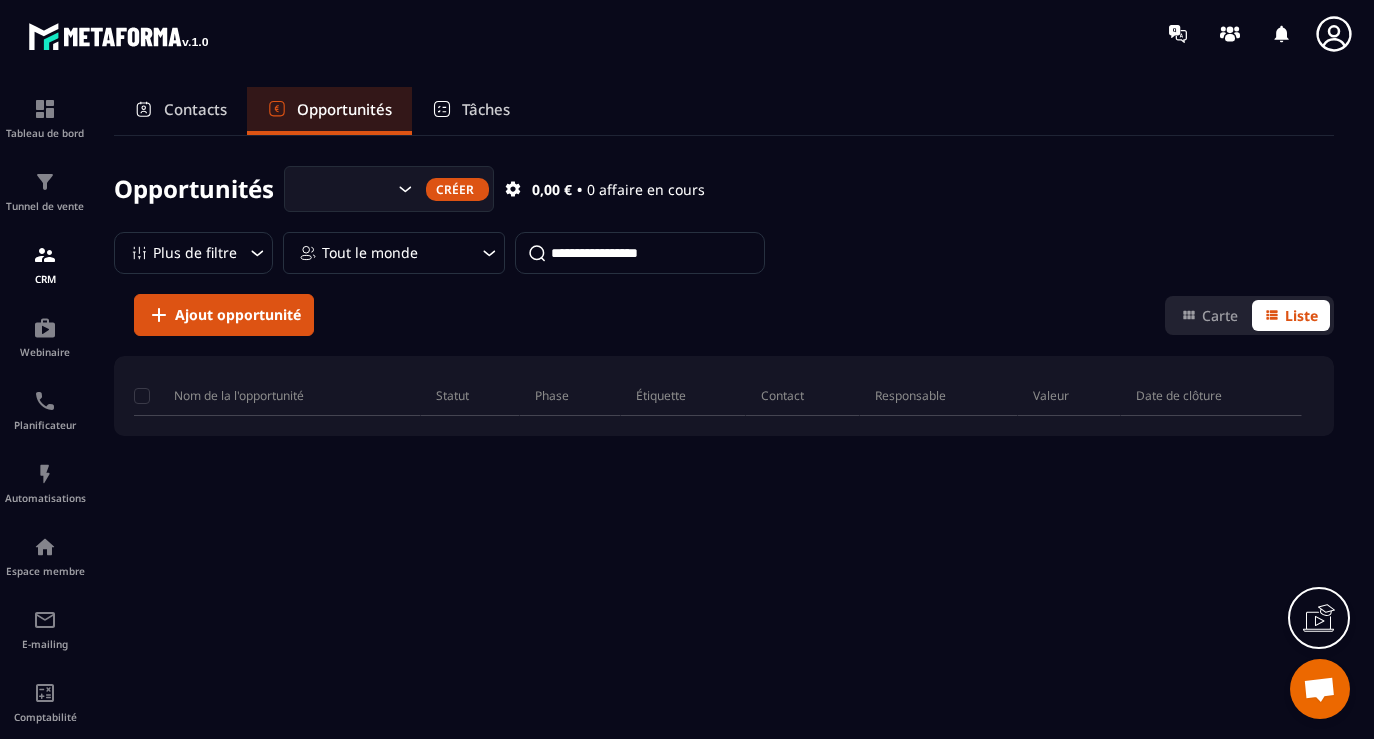 click 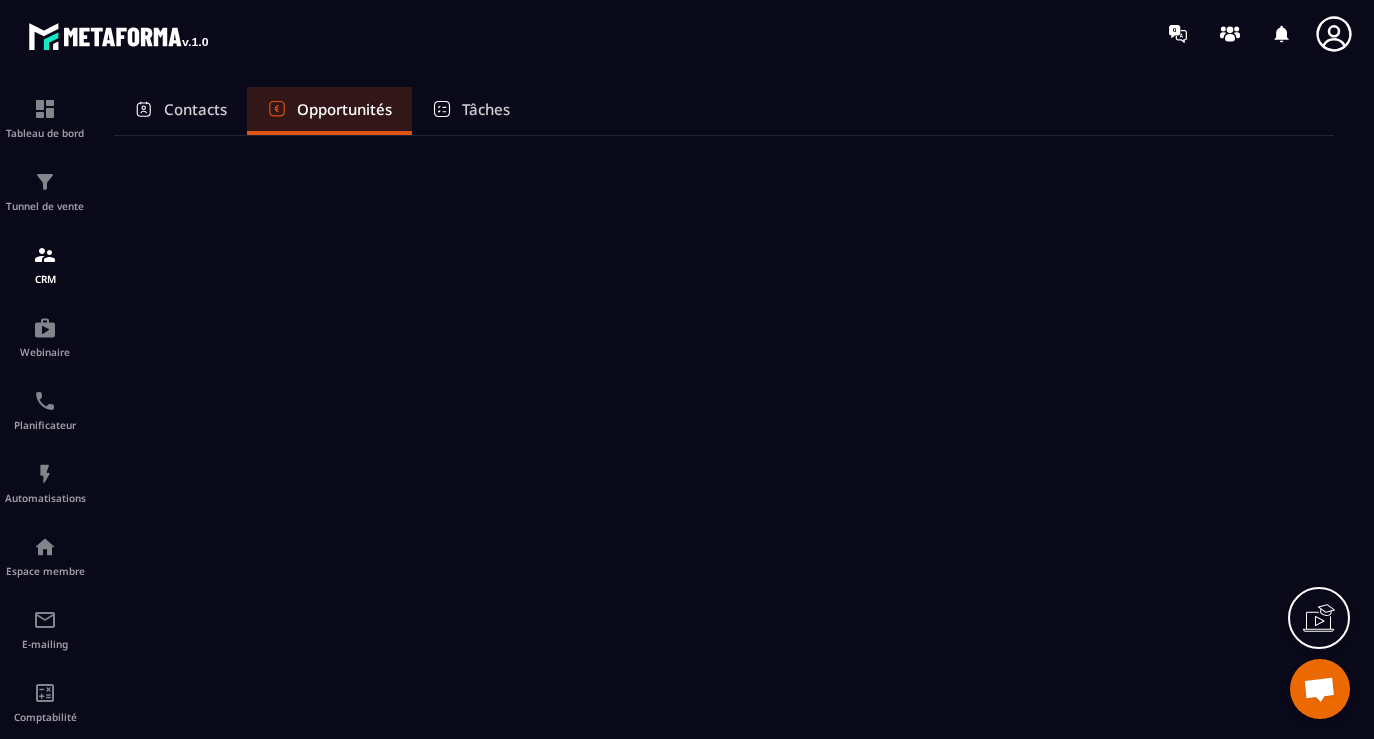 click on "Contacts" at bounding box center (195, 109) 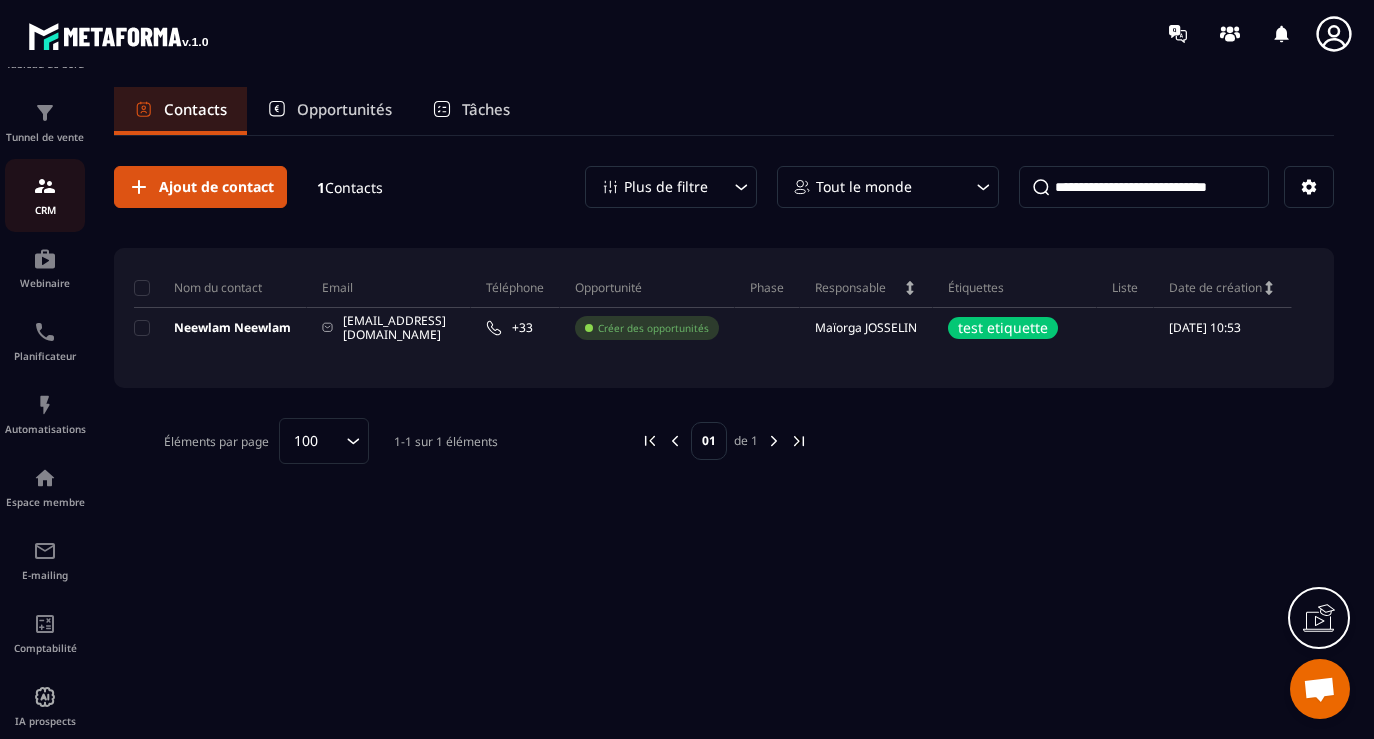scroll, scrollTop: 101, scrollLeft: 0, axis: vertical 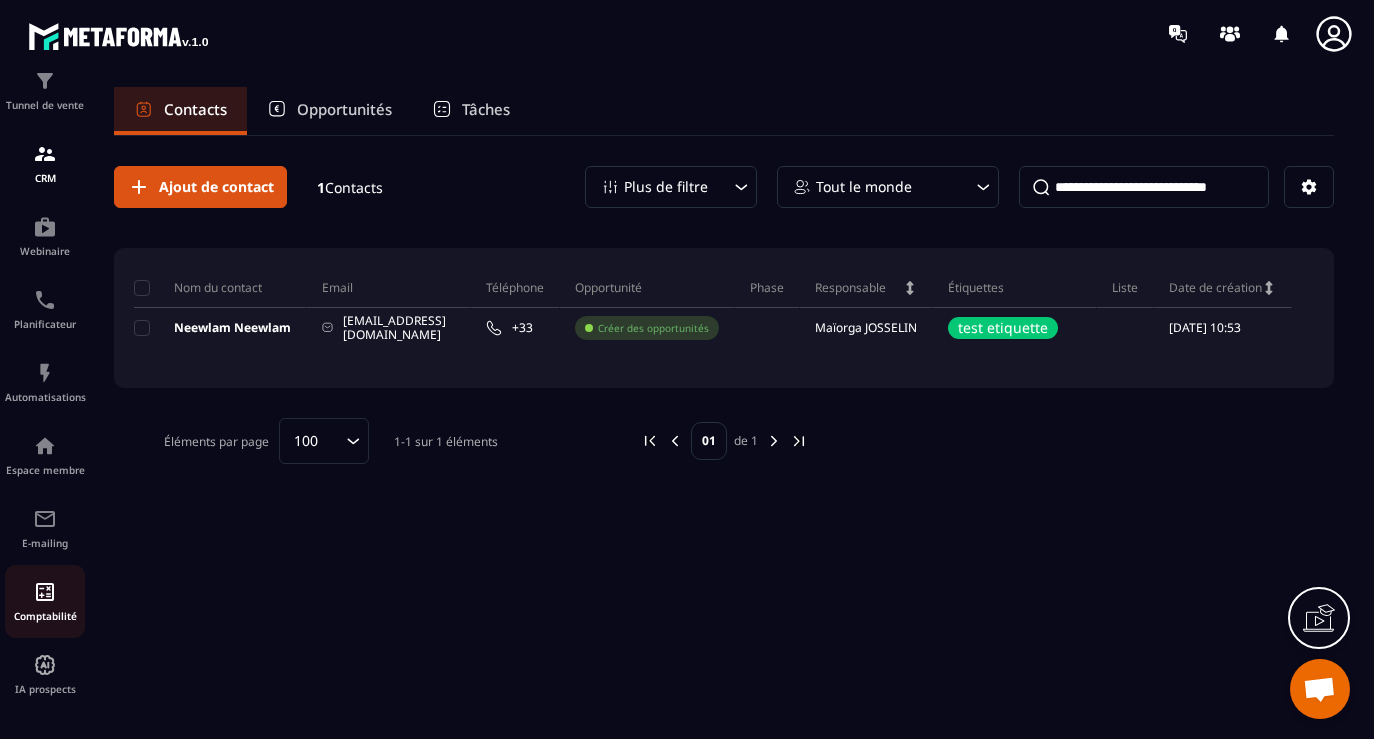 click at bounding box center [45, 592] 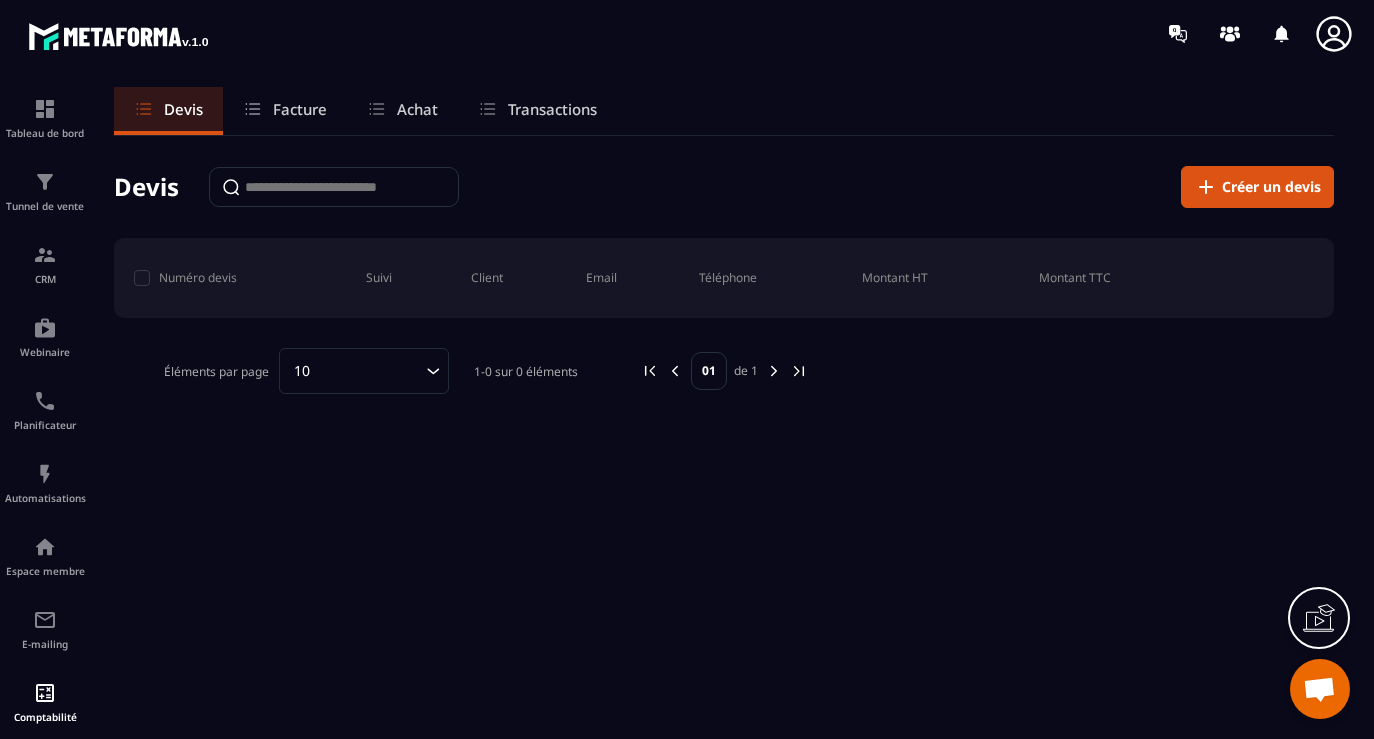 click on "Achat" at bounding box center [417, 109] 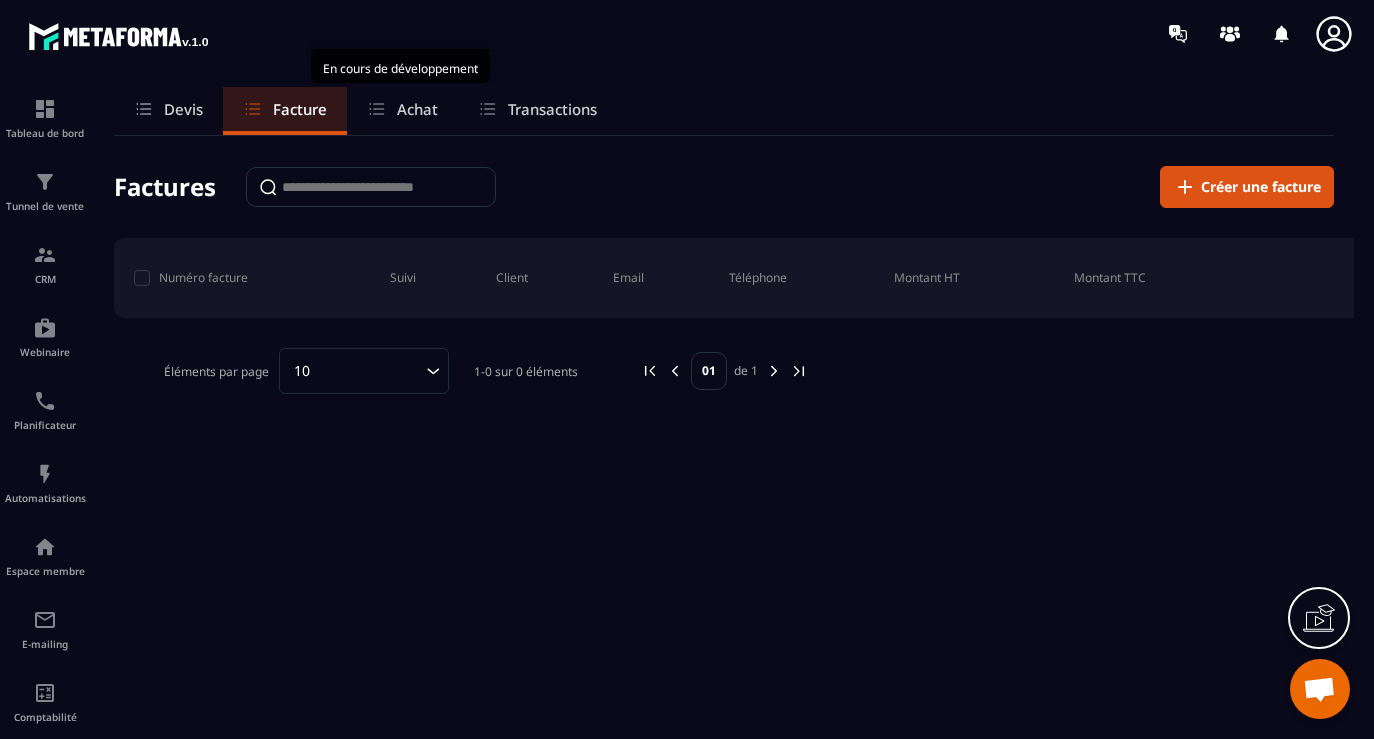 click on "Achat" at bounding box center [417, 109] 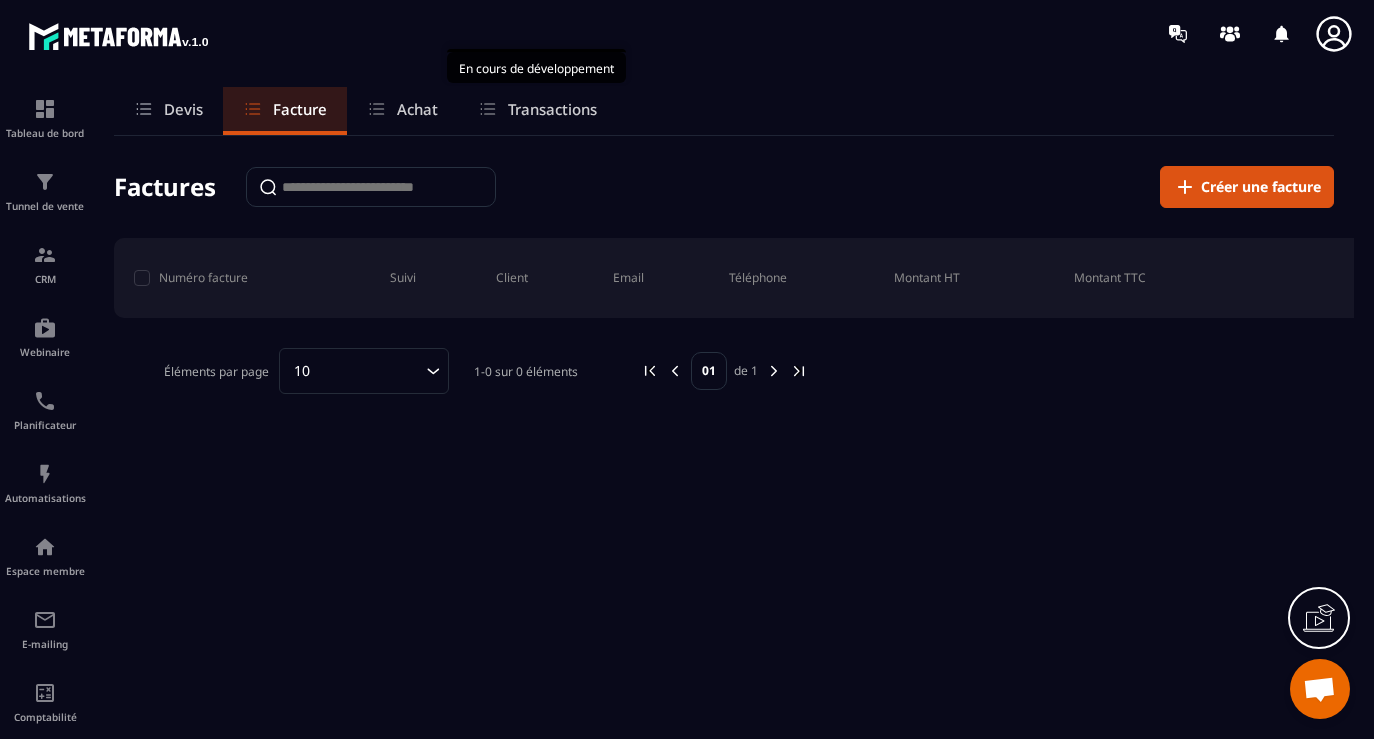 click on "Transactions" at bounding box center (552, 109) 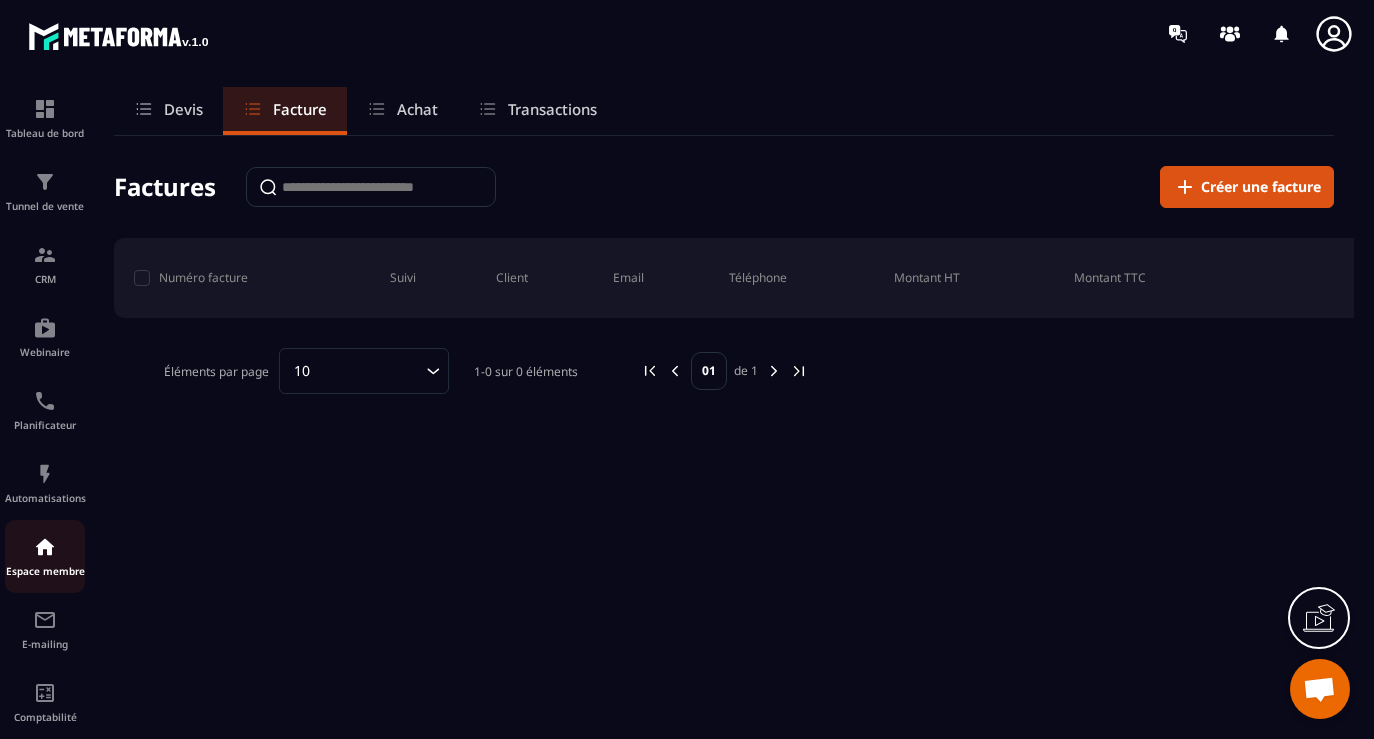 click at bounding box center [45, 547] 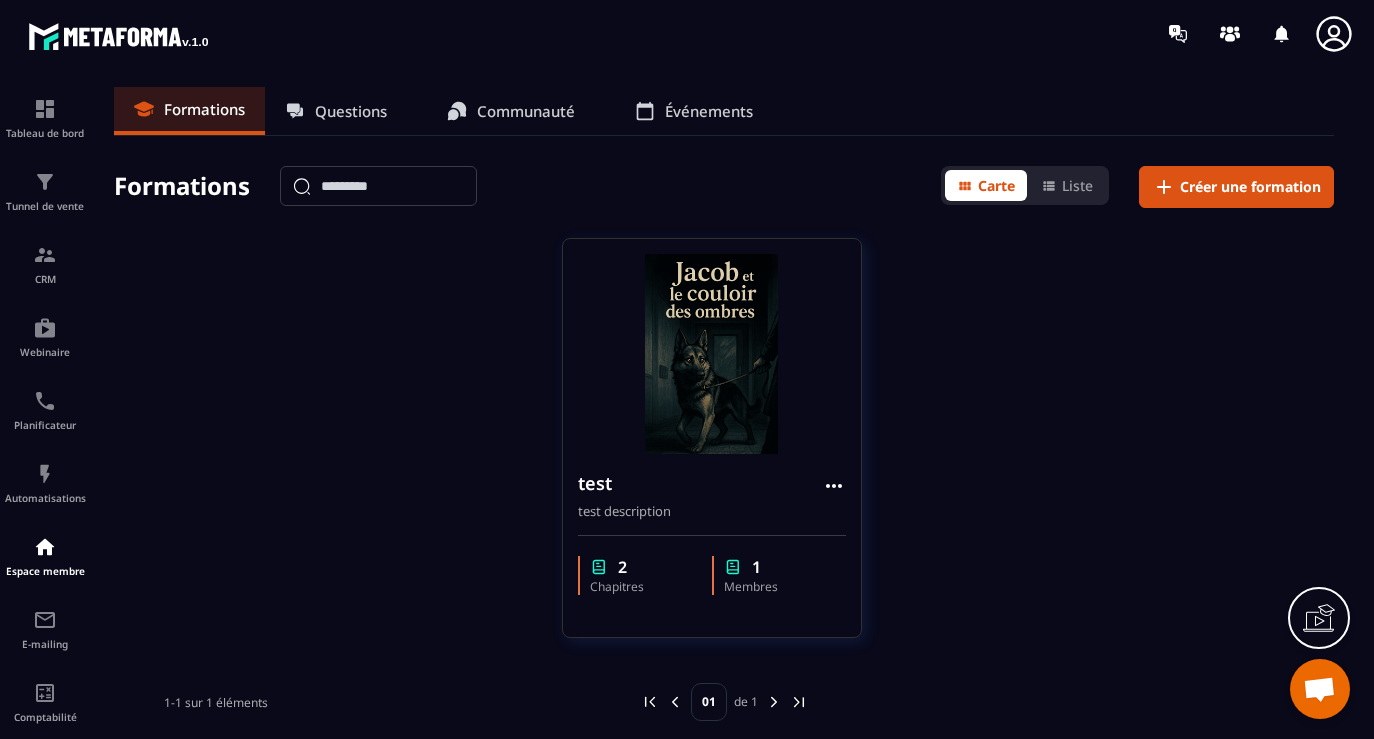 scroll, scrollTop: 10, scrollLeft: 0, axis: vertical 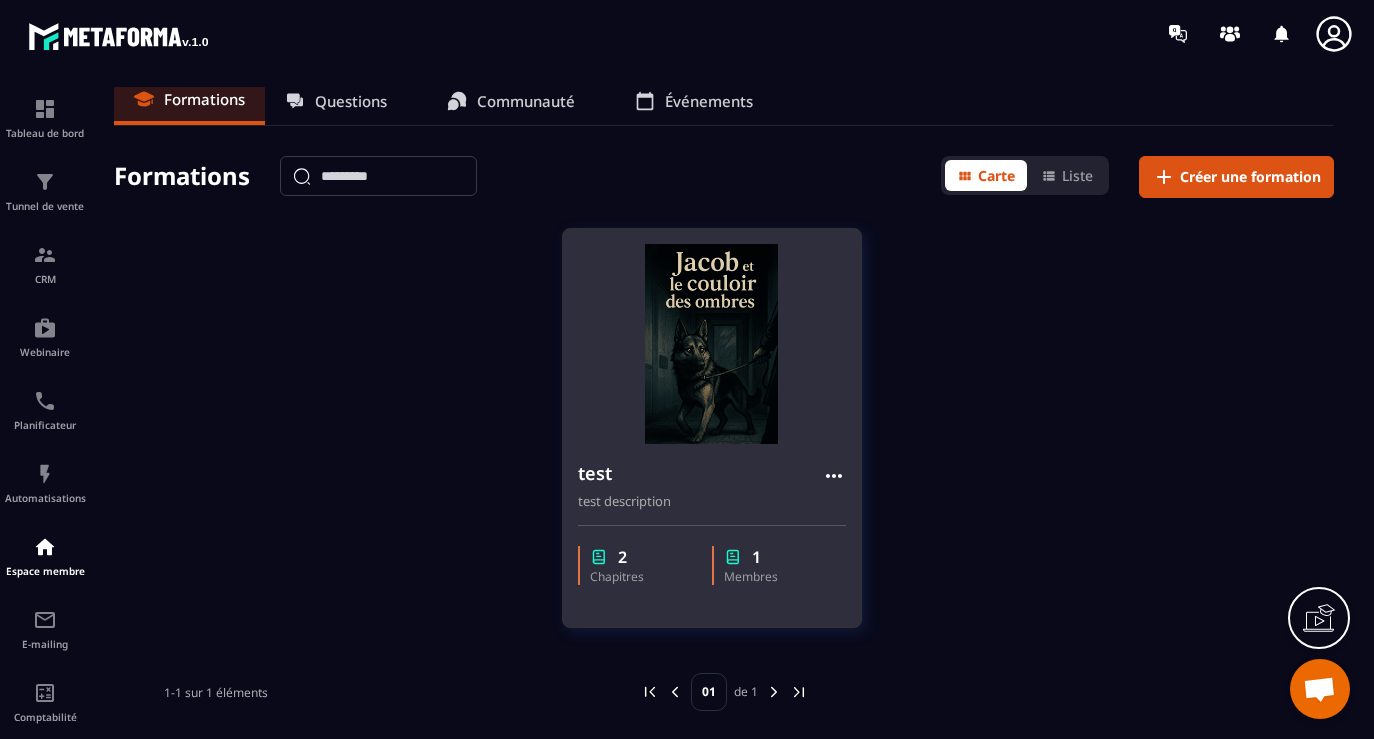 click 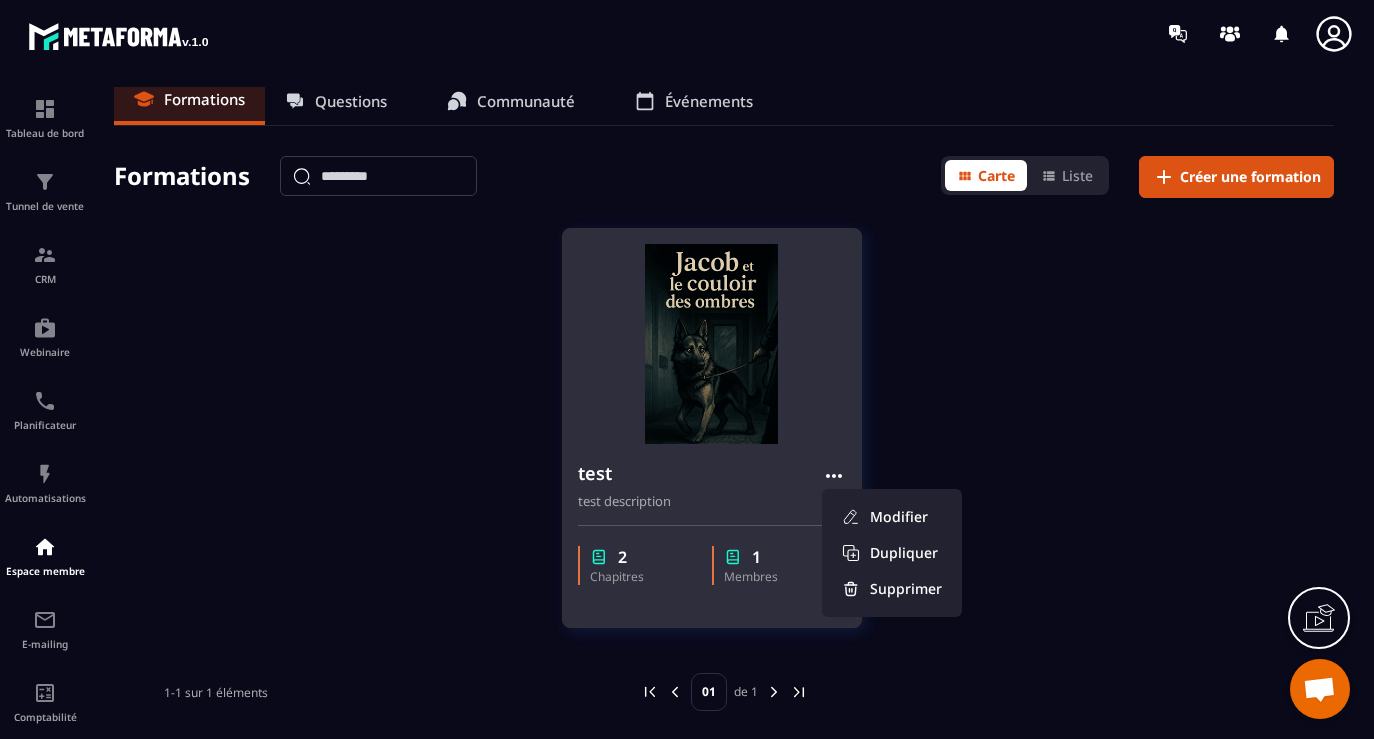 click at bounding box center (733, 557) 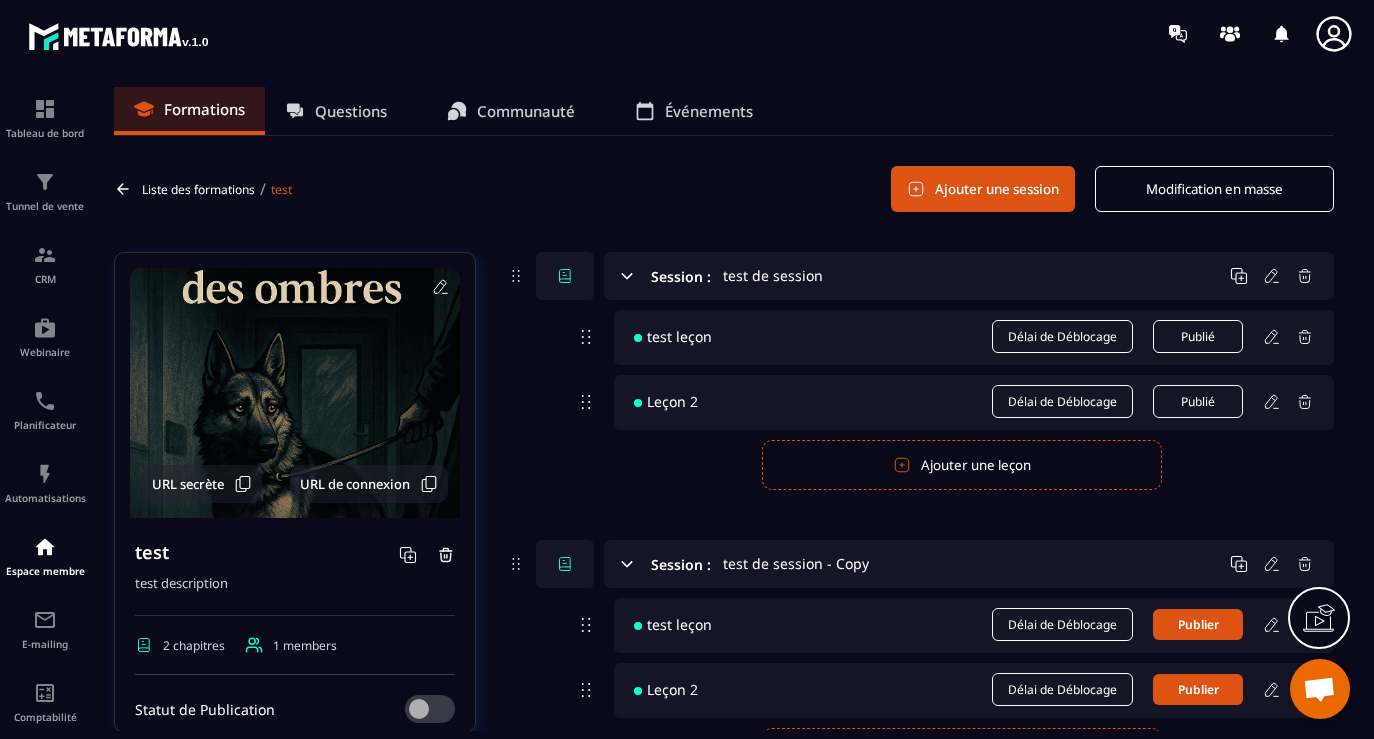 scroll, scrollTop: 115, scrollLeft: 0, axis: vertical 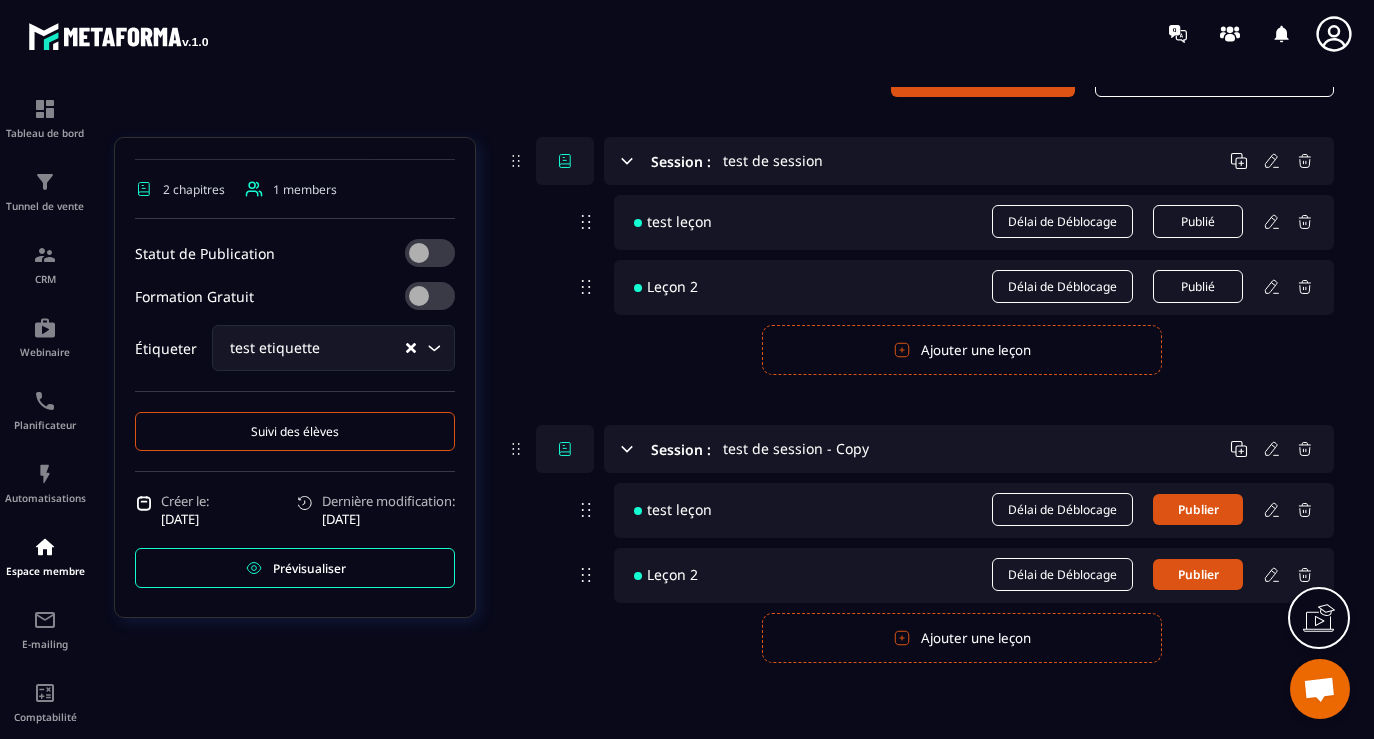 click at bounding box center (430, 296) 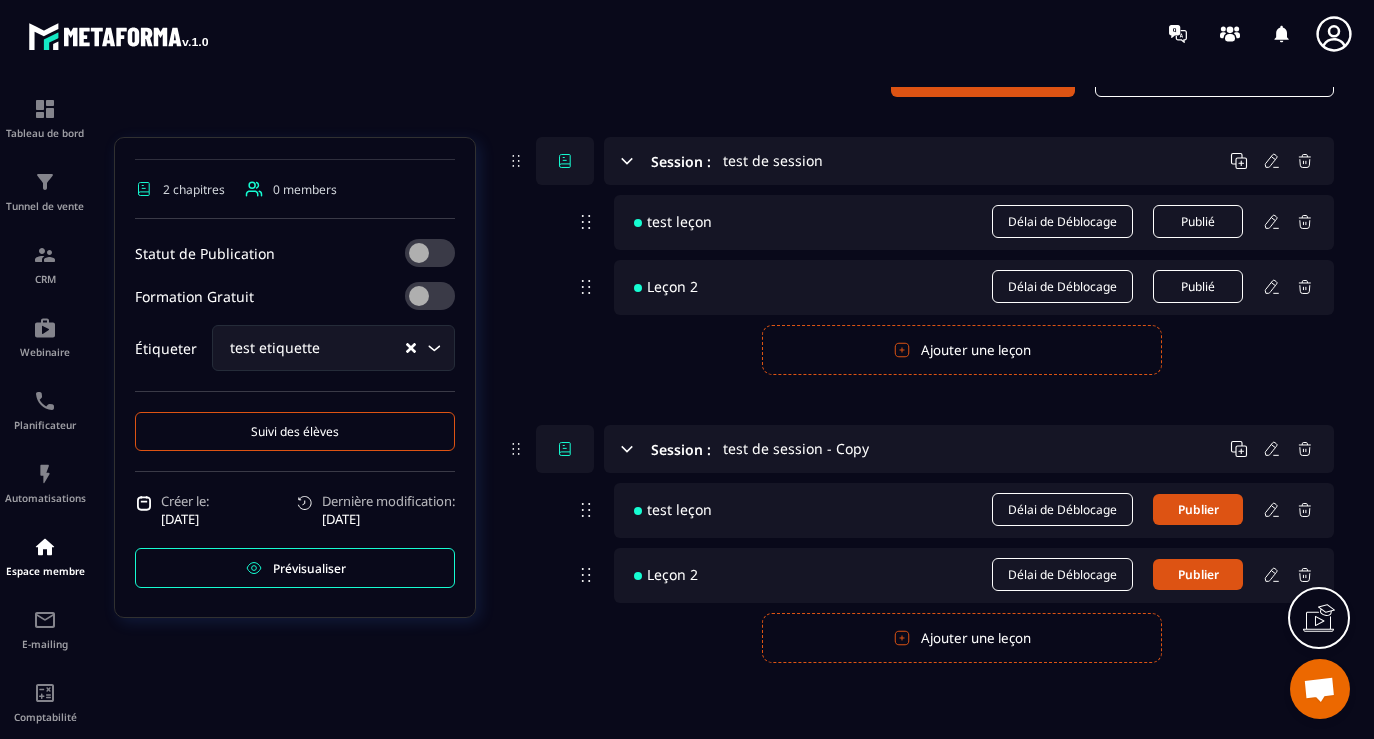 scroll, scrollTop: 99, scrollLeft: 0, axis: vertical 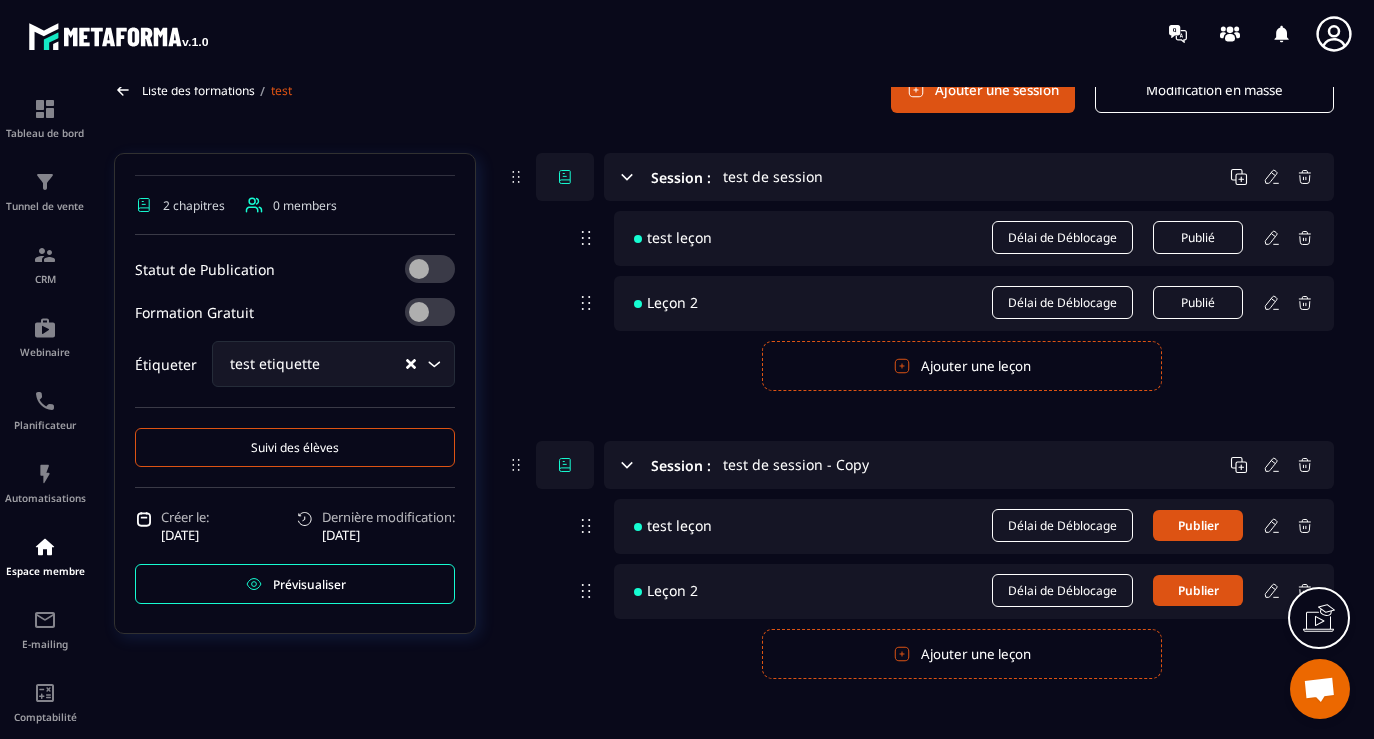 click at bounding box center (430, 312) 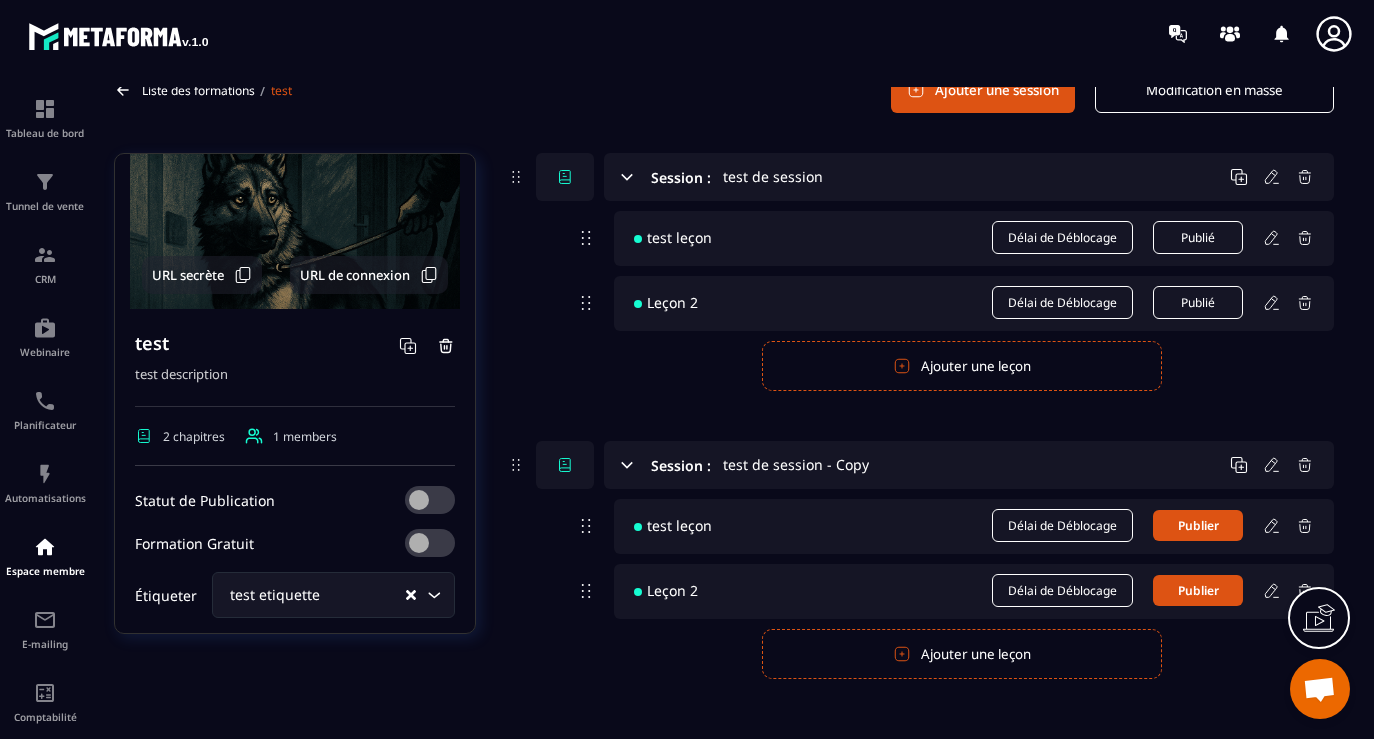 scroll, scrollTop: 107, scrollLeft: 0, axis: vertical 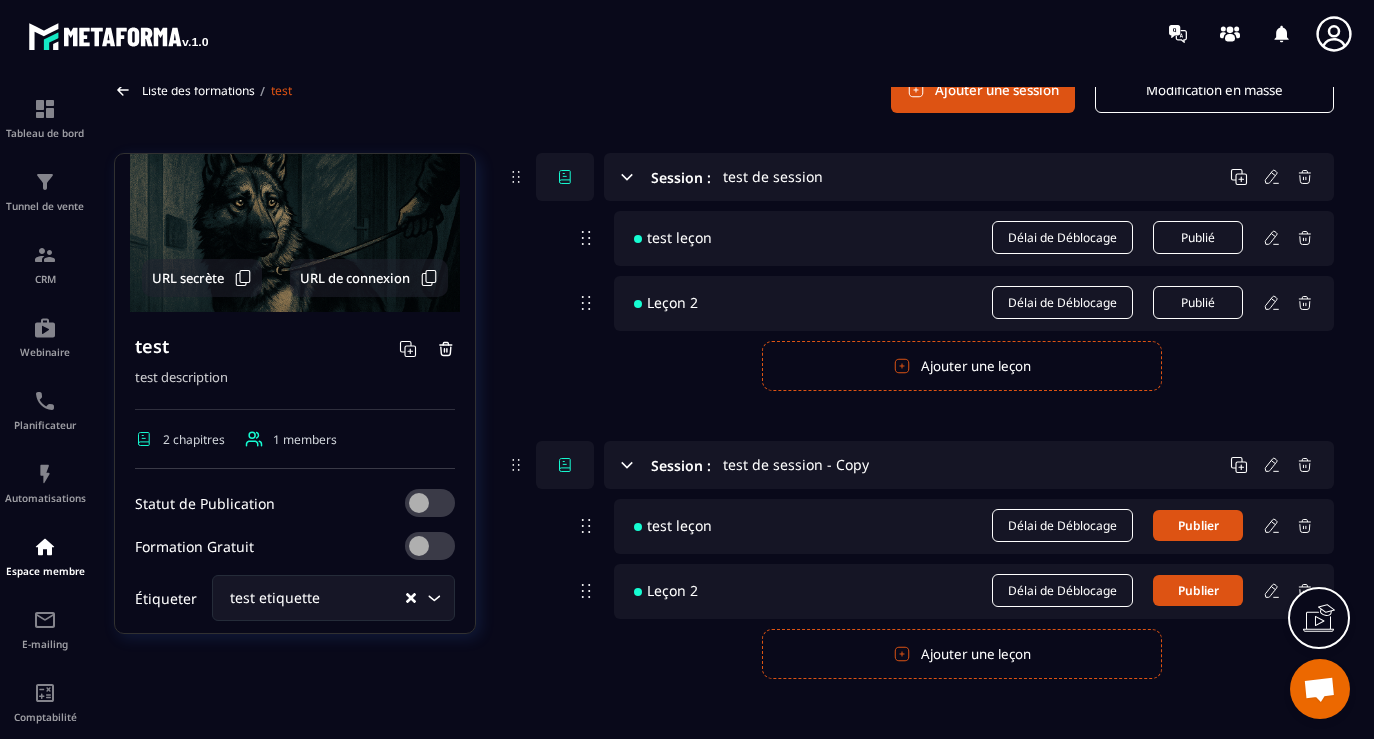 click 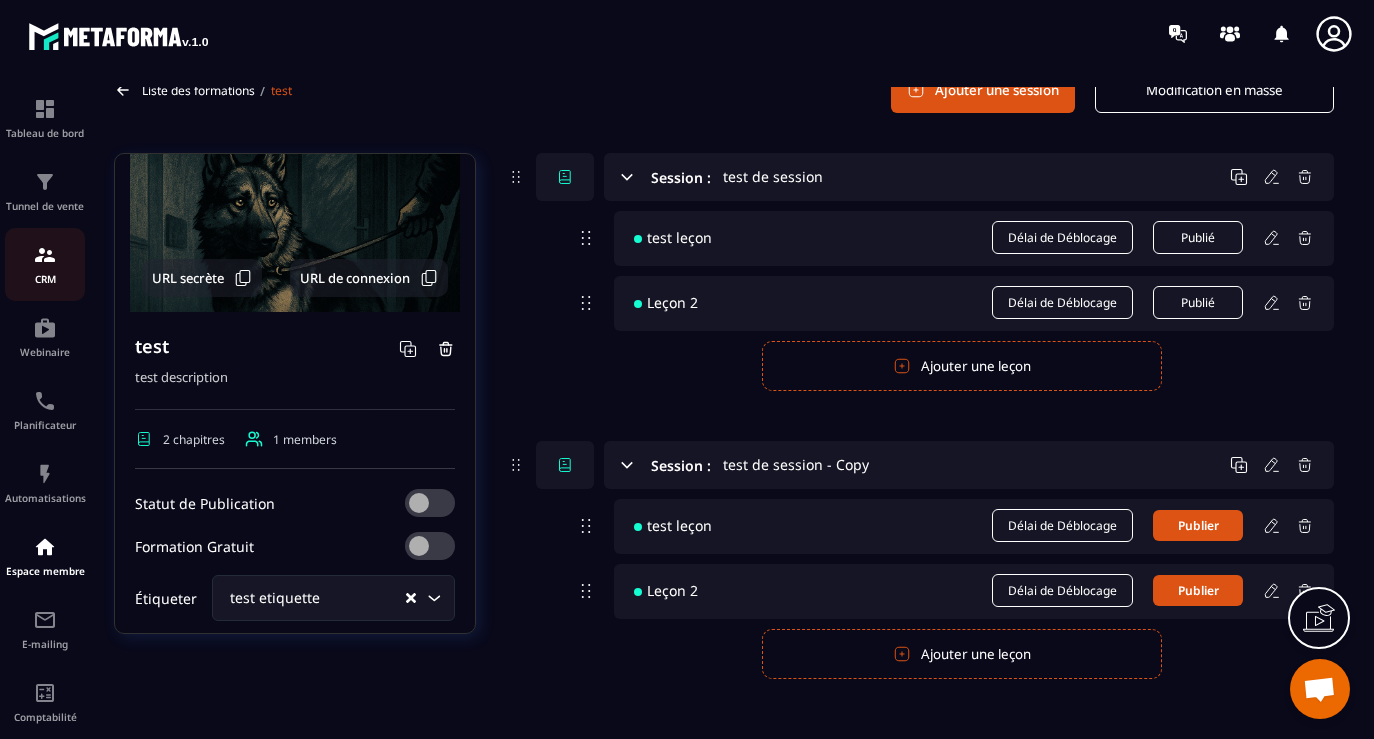 click on "CRM" at bounding box center (45, 264) 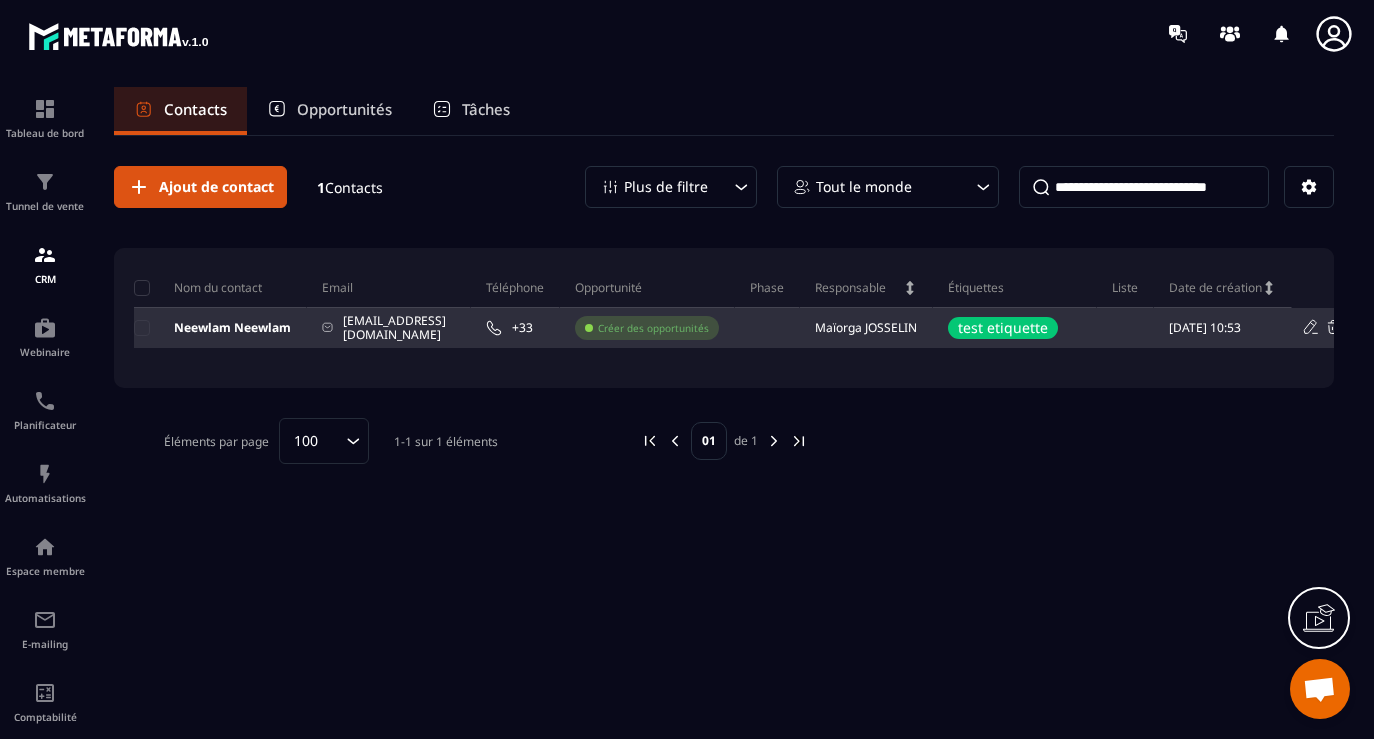 click 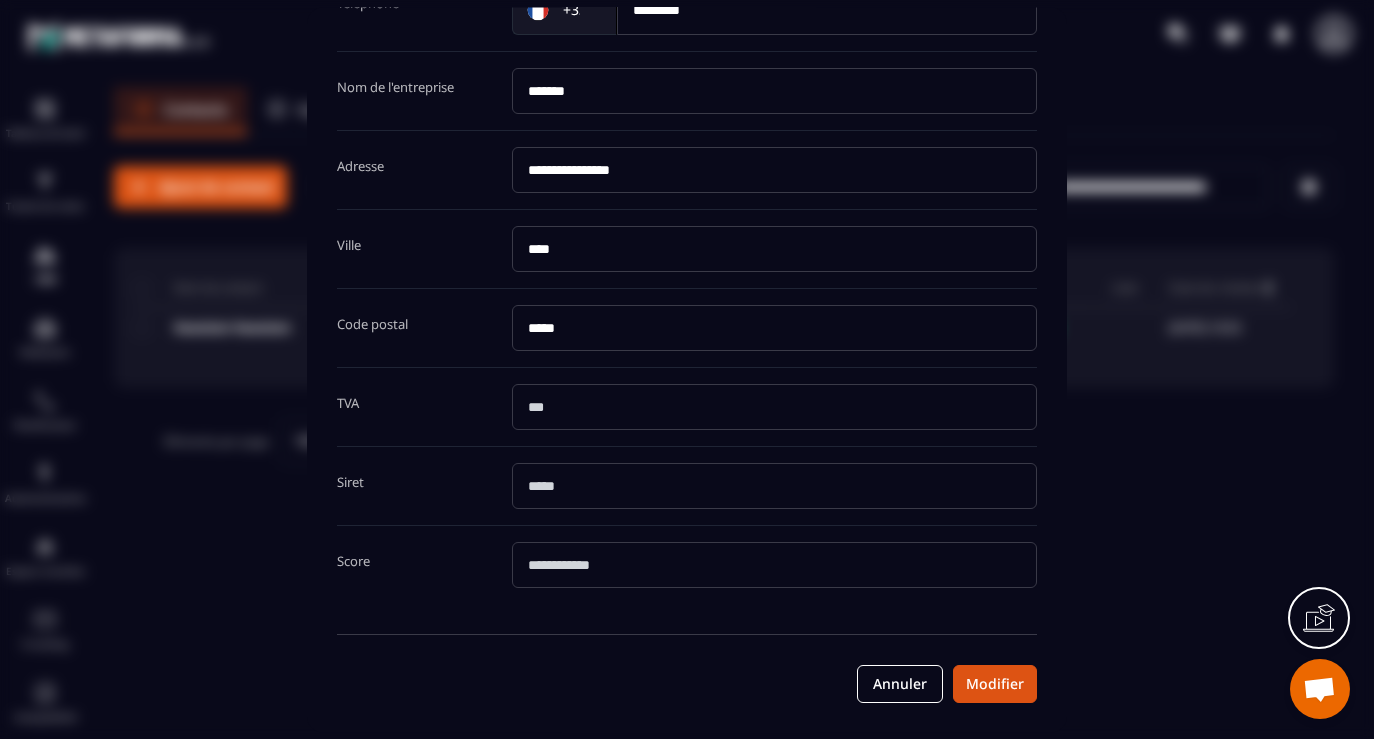 scroll, scrollTop: 0, scrollLeft: 0, axis: both 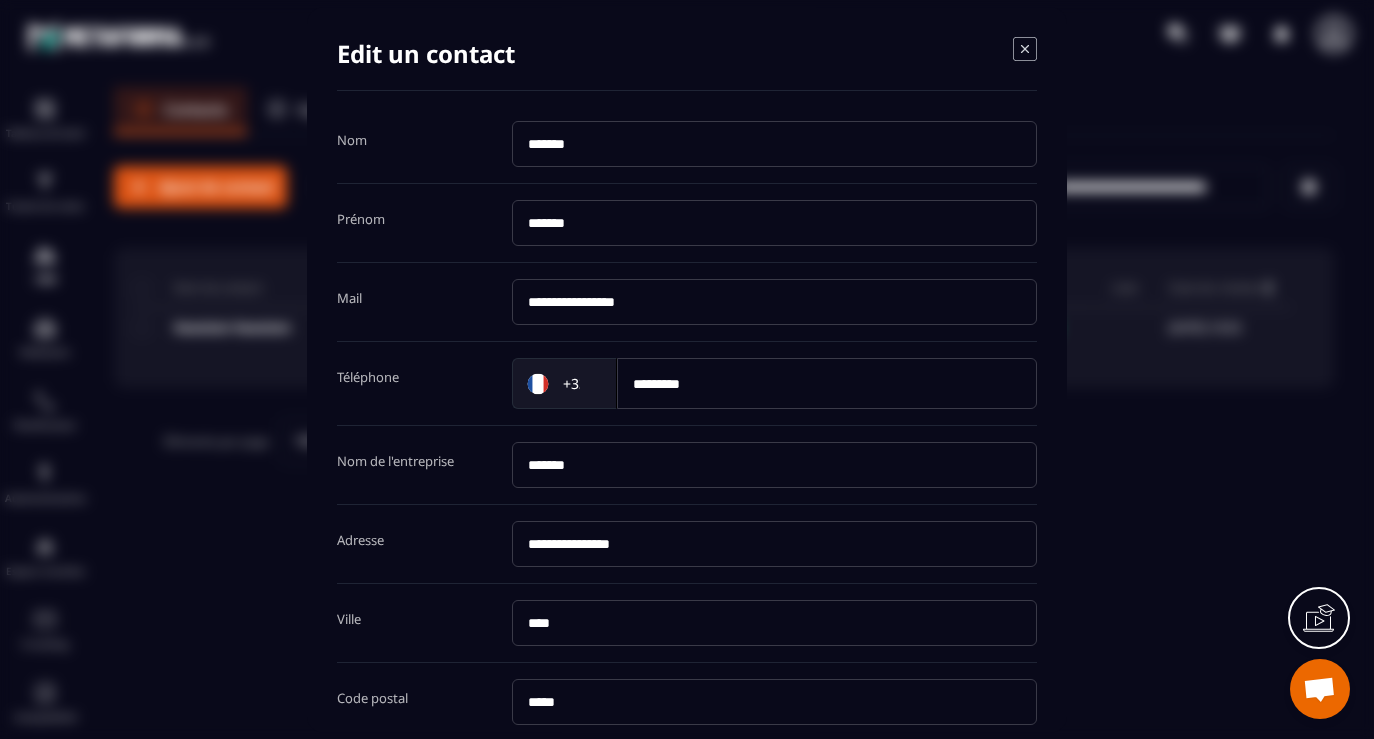 click 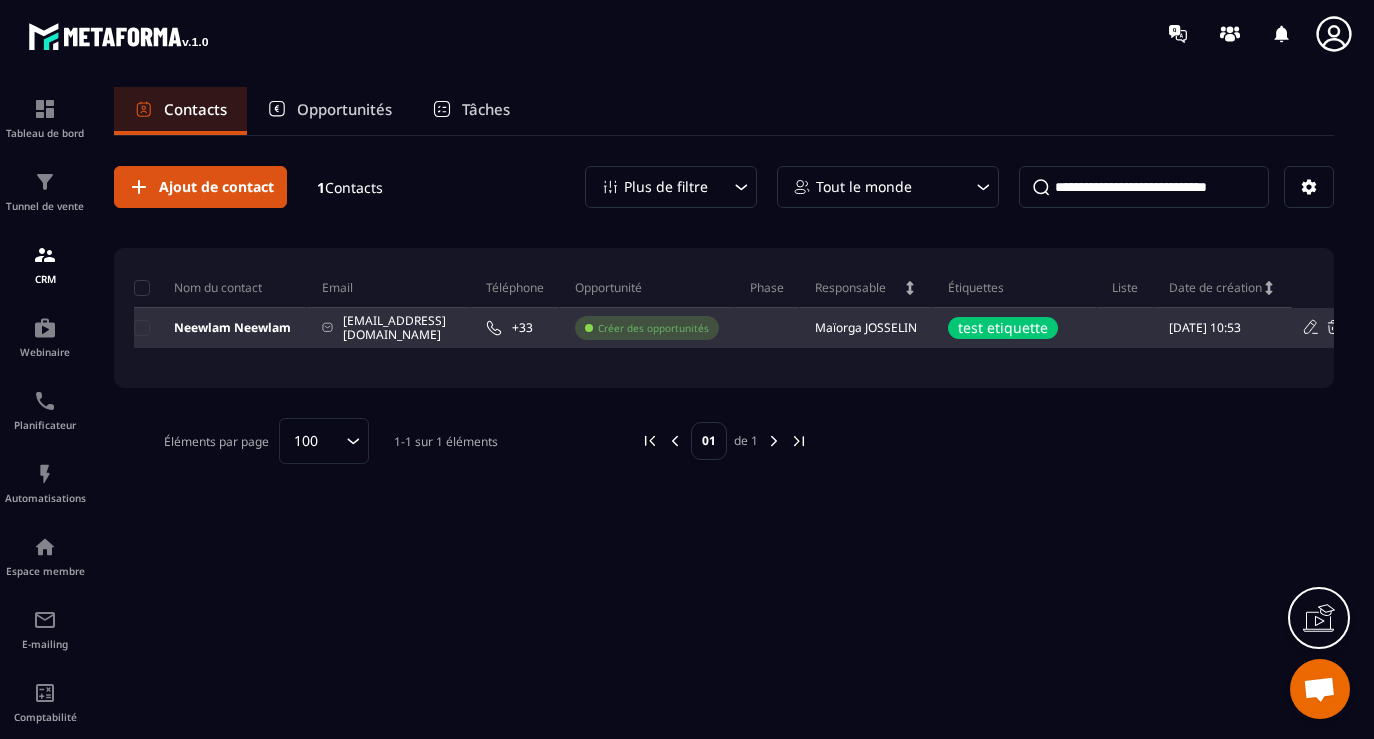 click on "Neewlam Neewlam" at bounding box center [212, 328] 